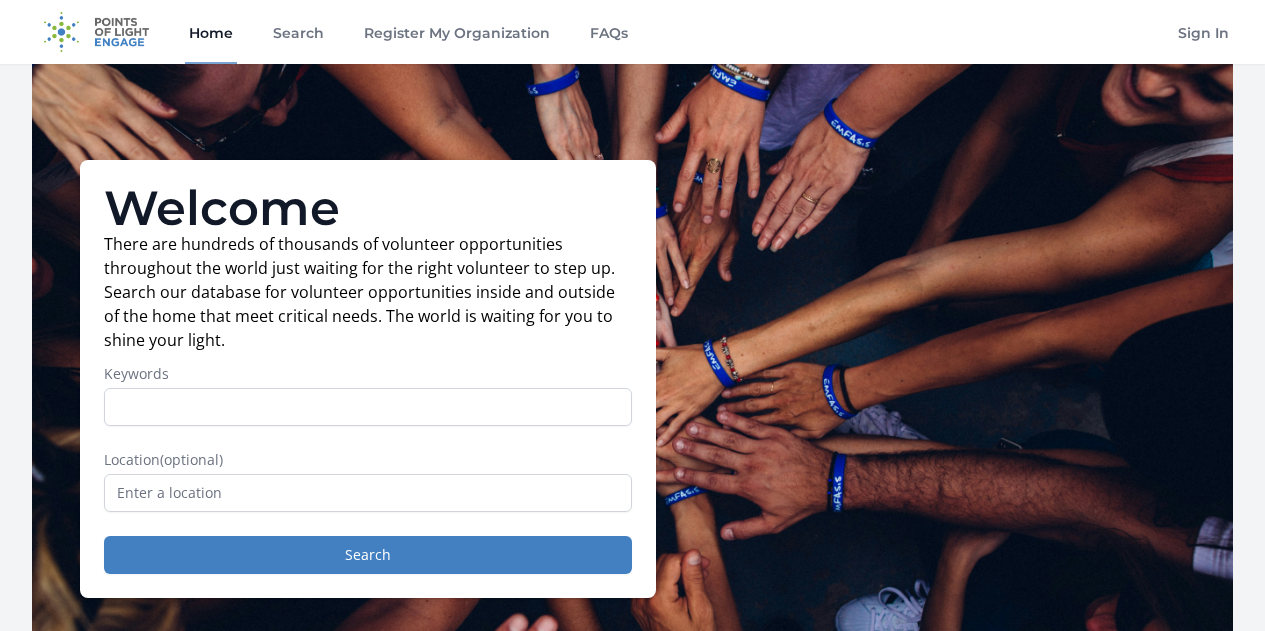 scroll, scrollTop: 0, scrollLeft: 0, axis: both 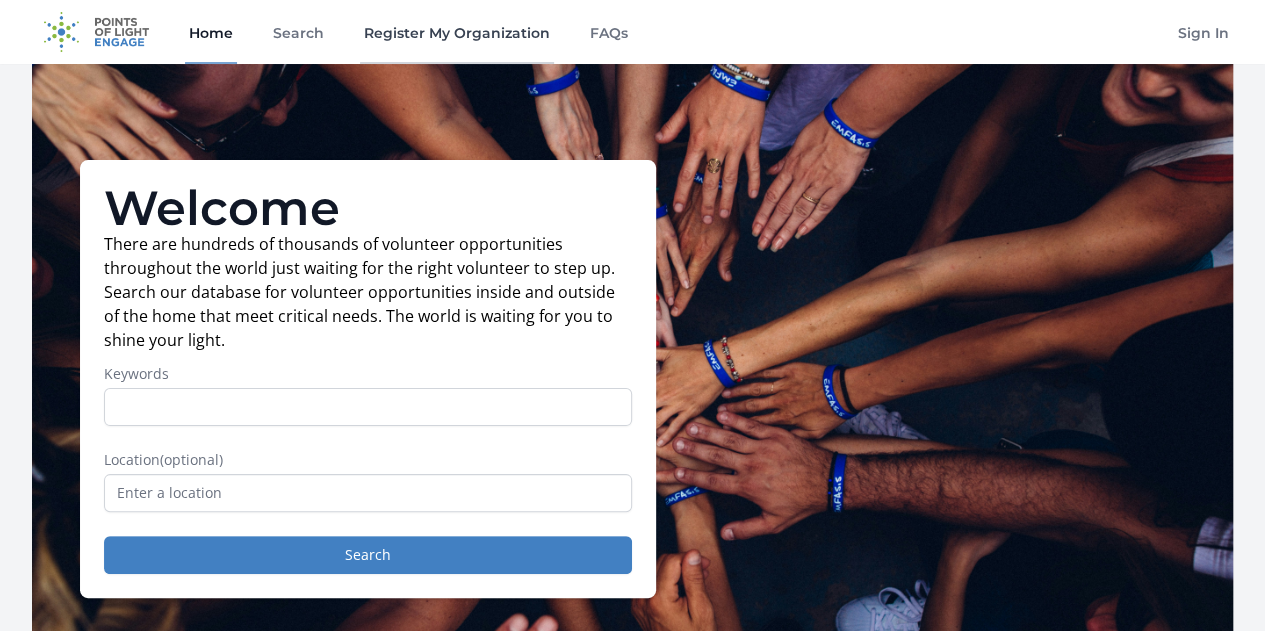 click on "Register My Organization" at bounding box center [457, 32] 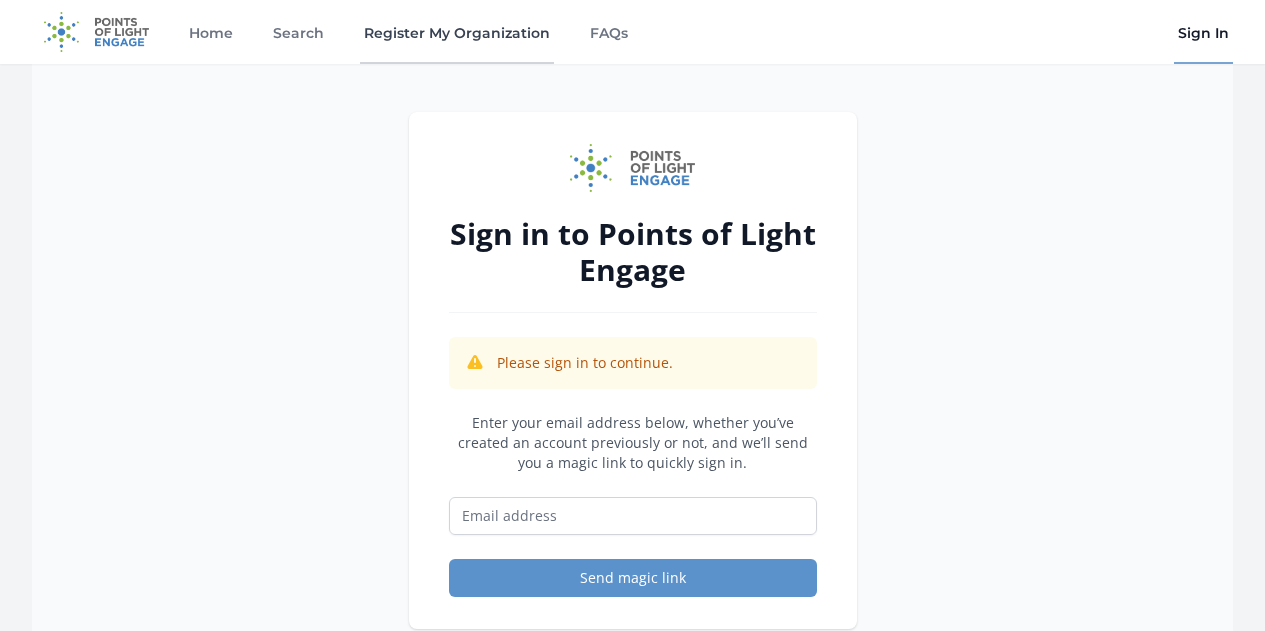 scroll, scrollTop: 0, scrollLeft: 0, axis: both 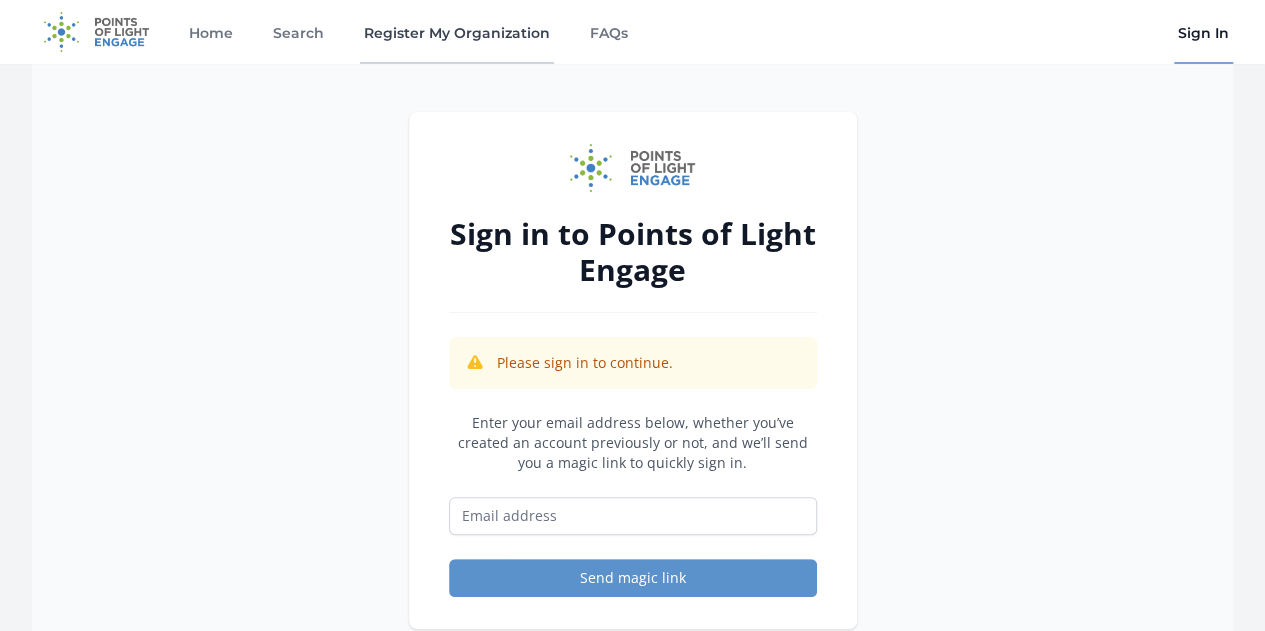 click on "Register My Organization" at bounding box center (457, 32) 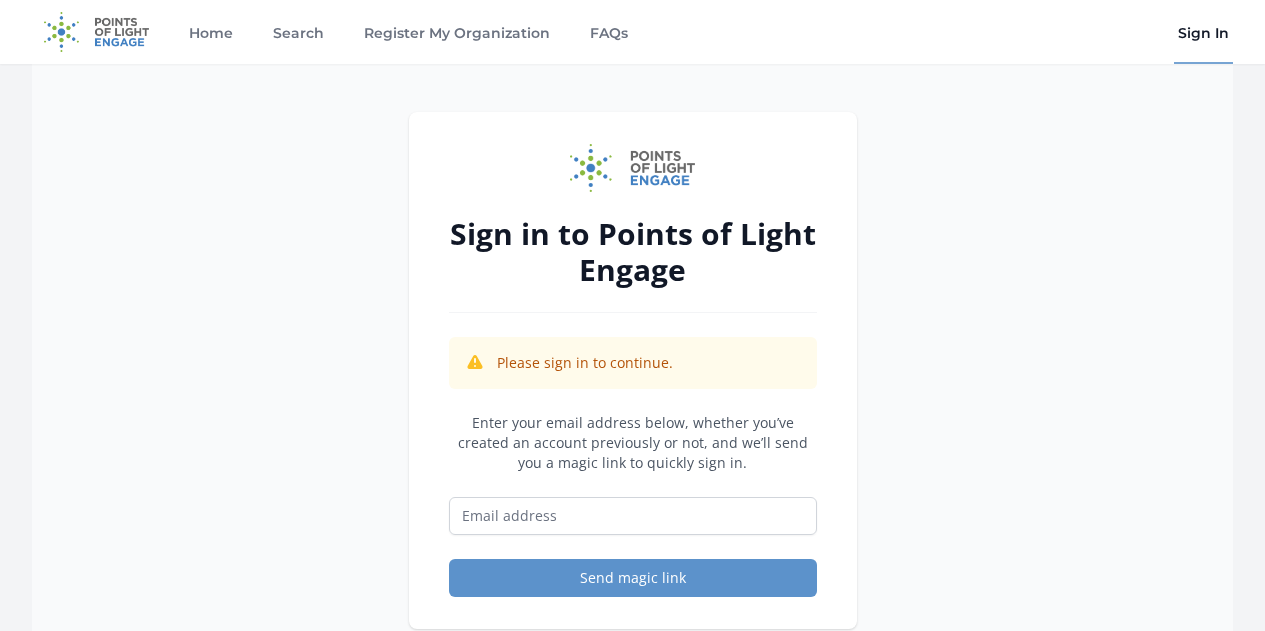 scroll, scrollTop: 0, scrollLeft: 0, axis: both 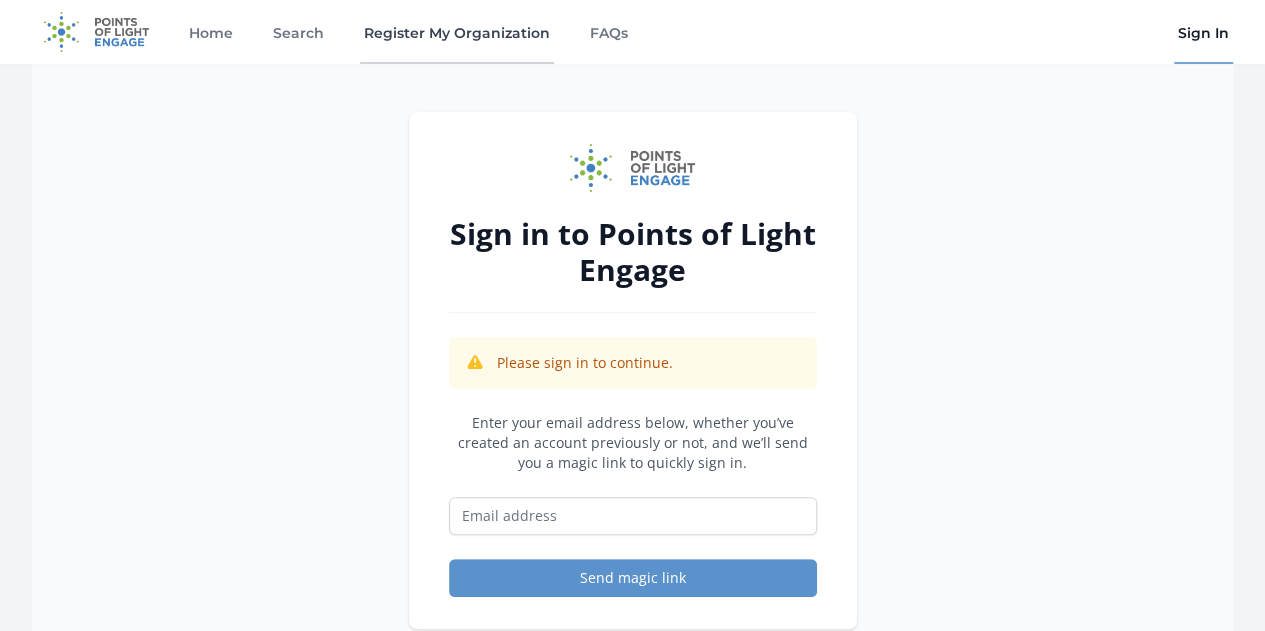 click on "Register My Organization" at bounding box center (457, 32) 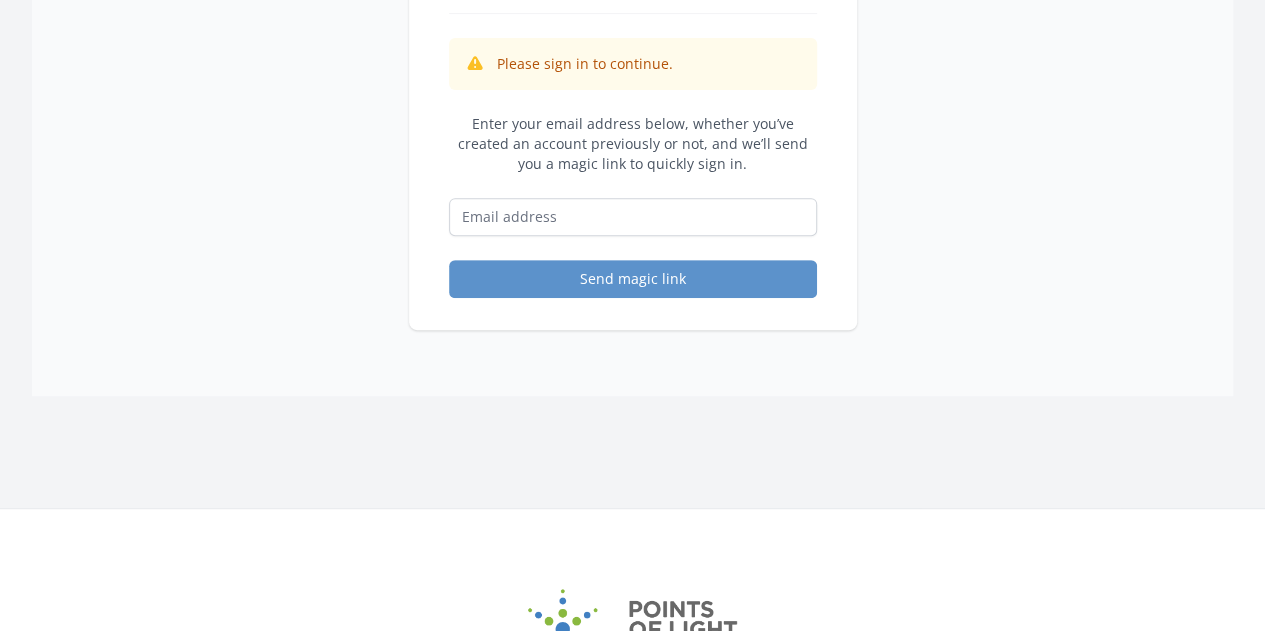 scroll, scrollTop: 292, scrollLeft: 0, axis: vertical 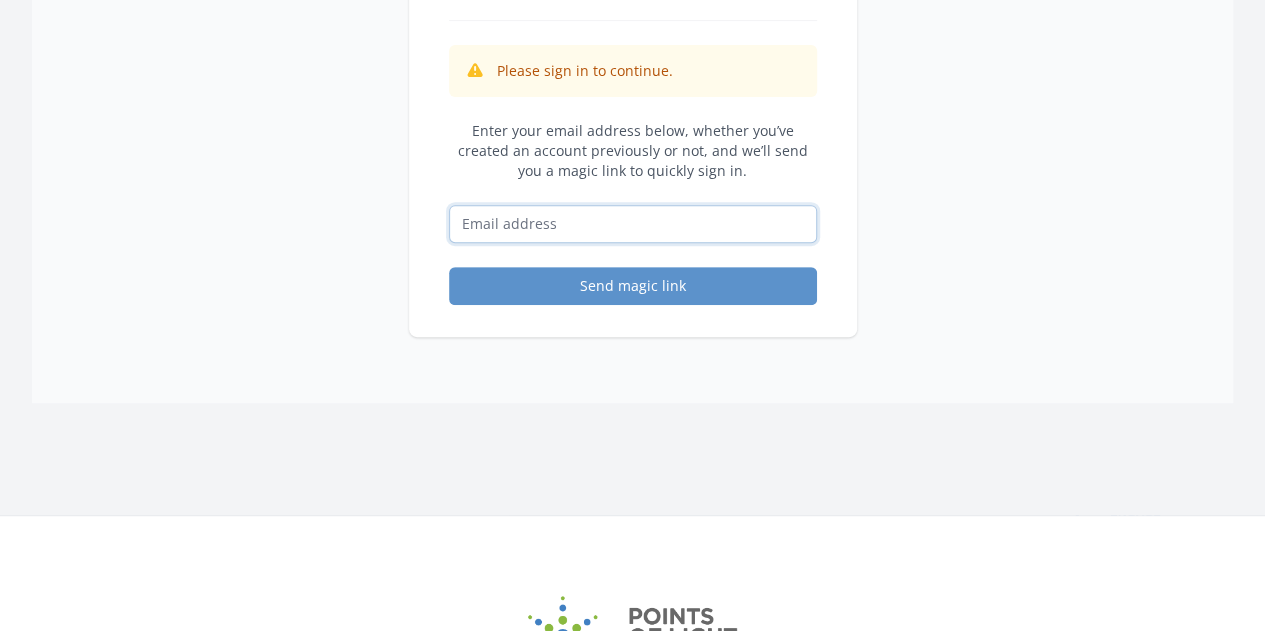 click at bounding box center [633, 224] 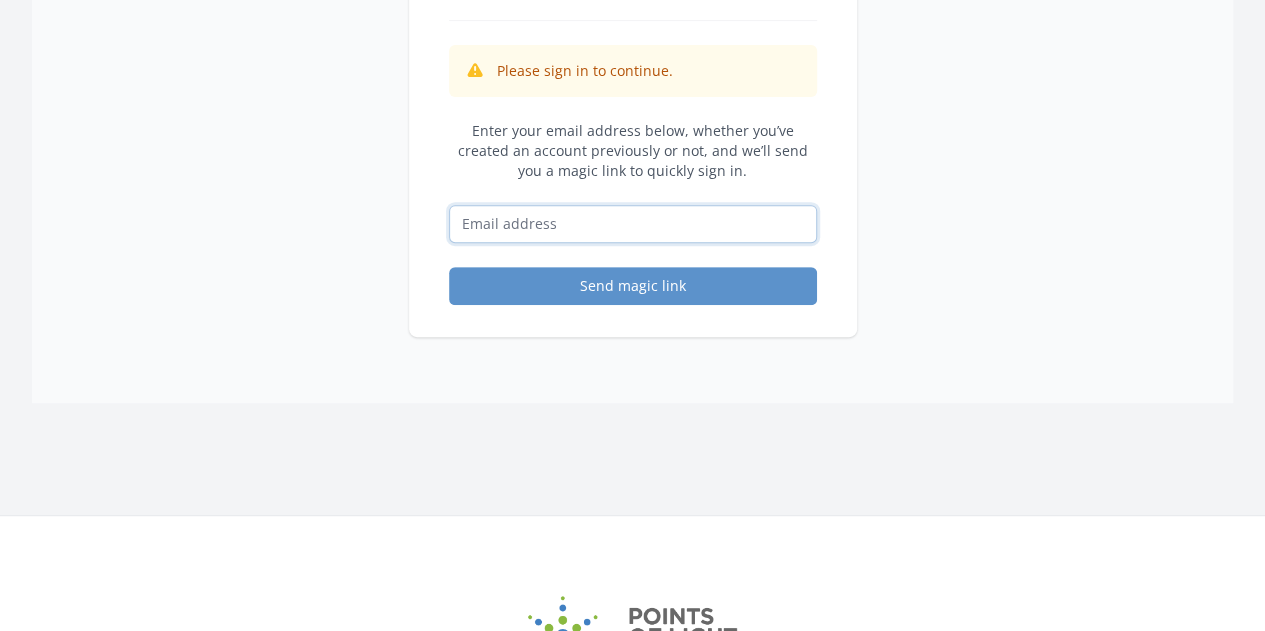 type on "[EMAIL]" 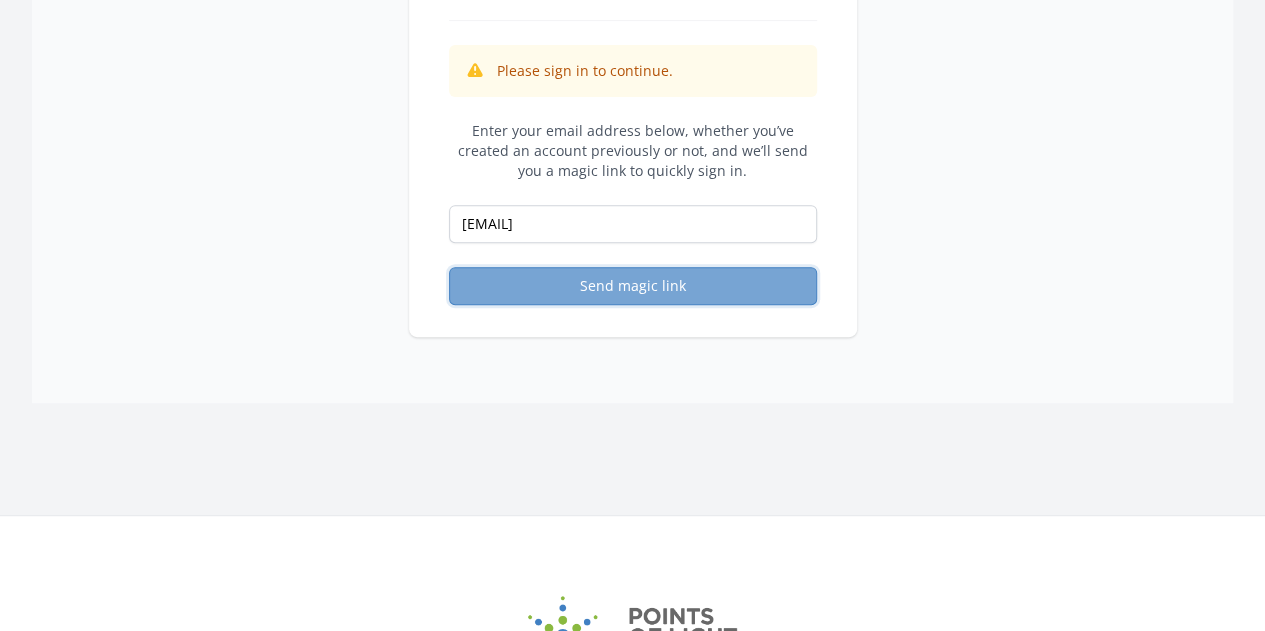 click on "Send magic link" at bounding box center [633, 286] 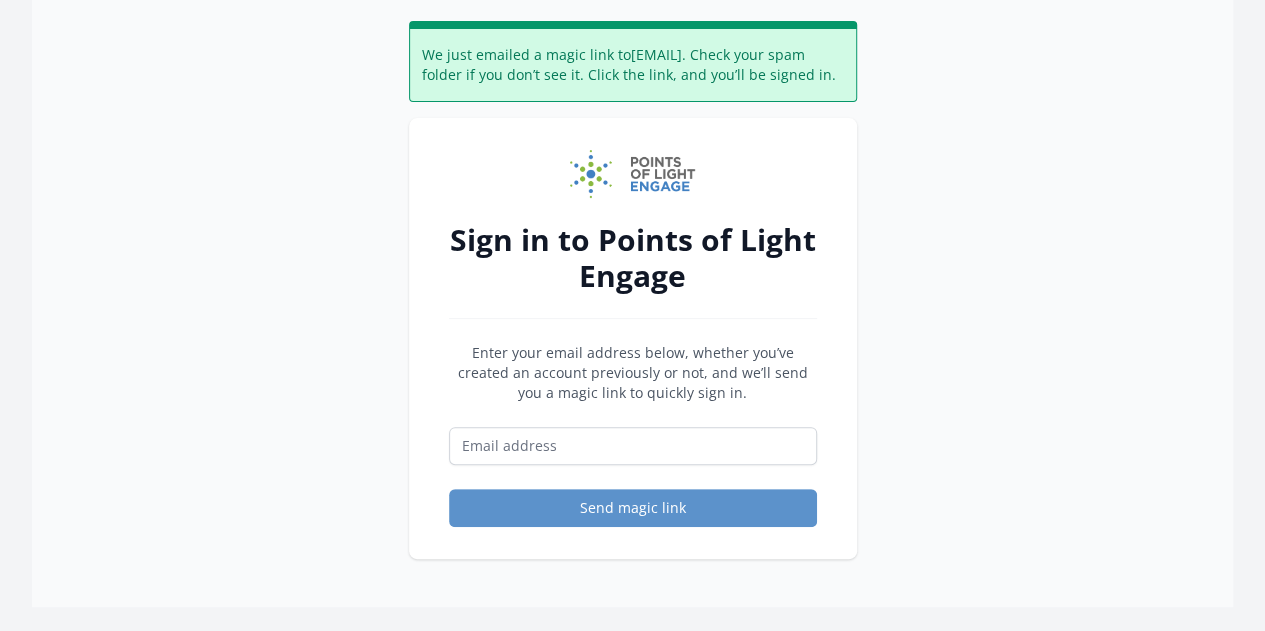 scroll, scrollTop: 94, scrollLeft: 0, axis: vertical 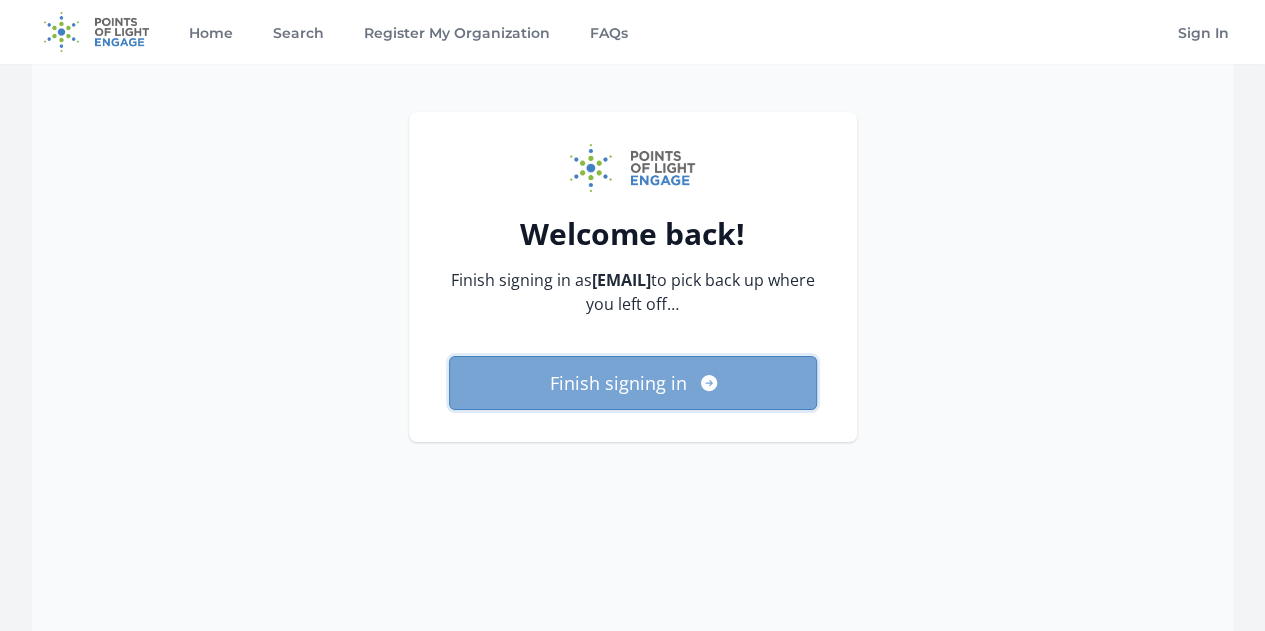 click on "Finish signing in" at bounding box center [633, 383] 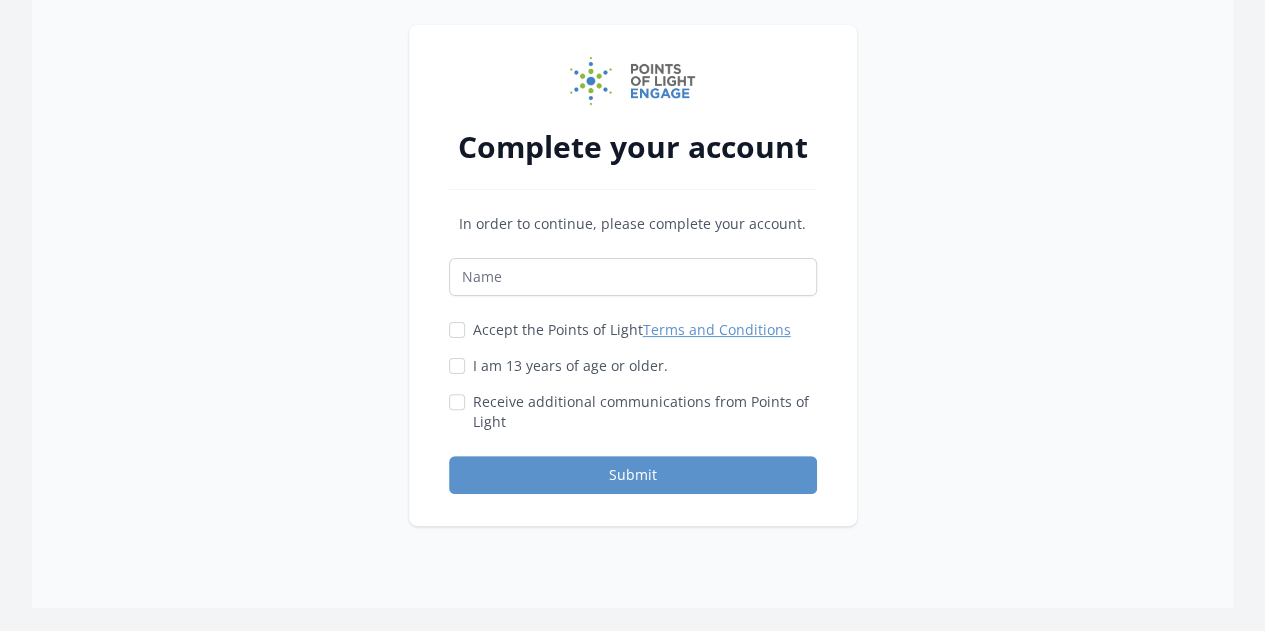 scroll, scrollTop: 88, scrollLeft: 0, axis: vertical 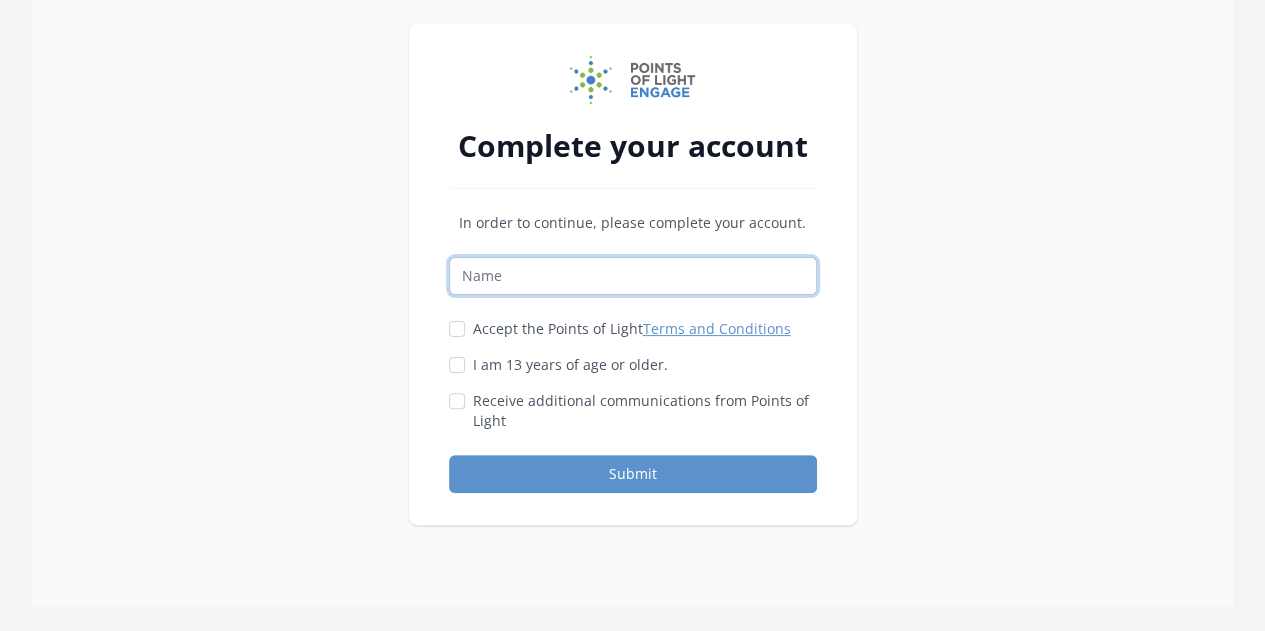click at bounding box center (633, 276) 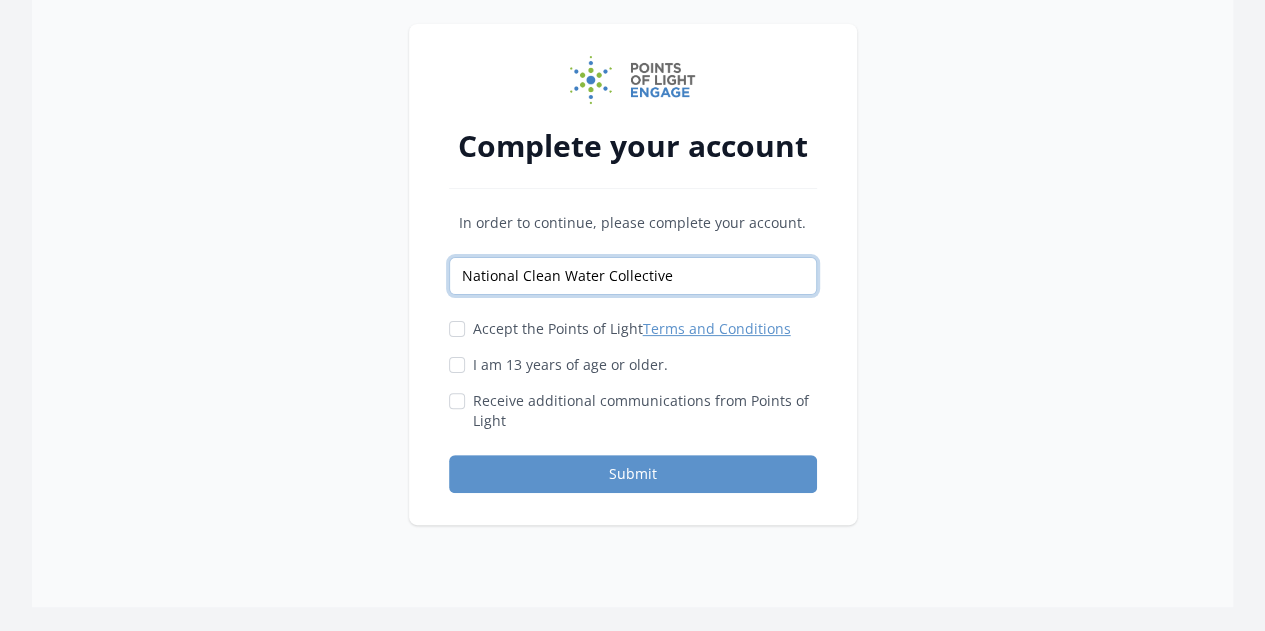 type on "National Clean Water Collective" 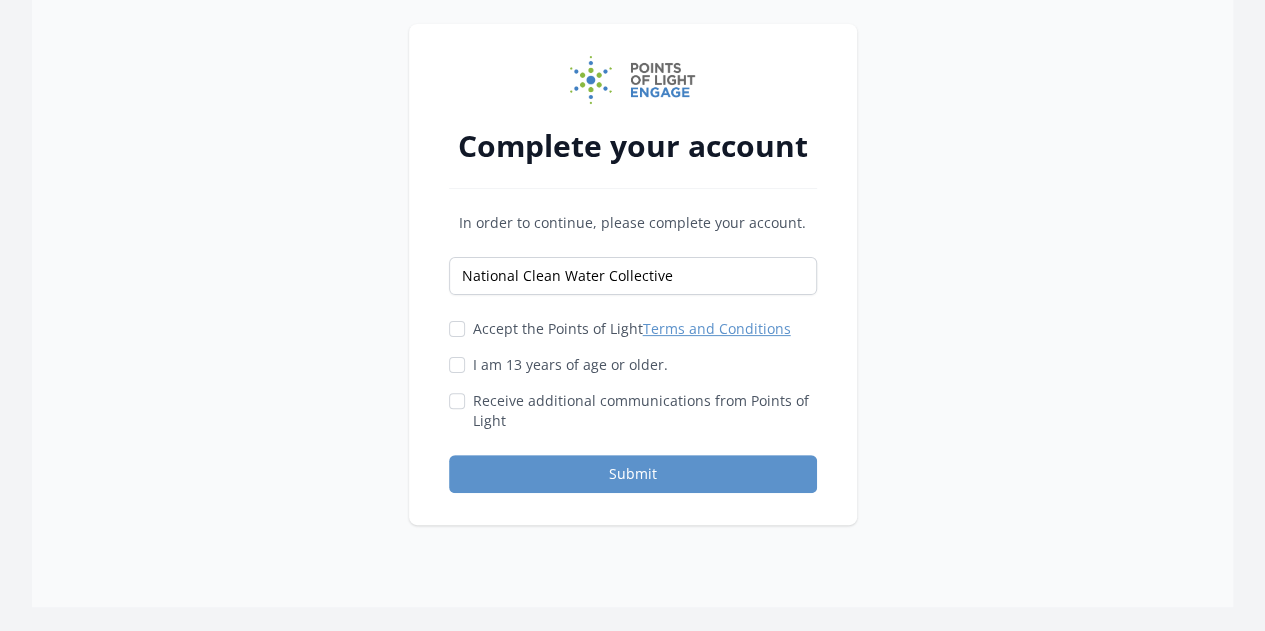 click on "Accept the Points of Light  Terms and Conditions" at bounding box center (632, 329) 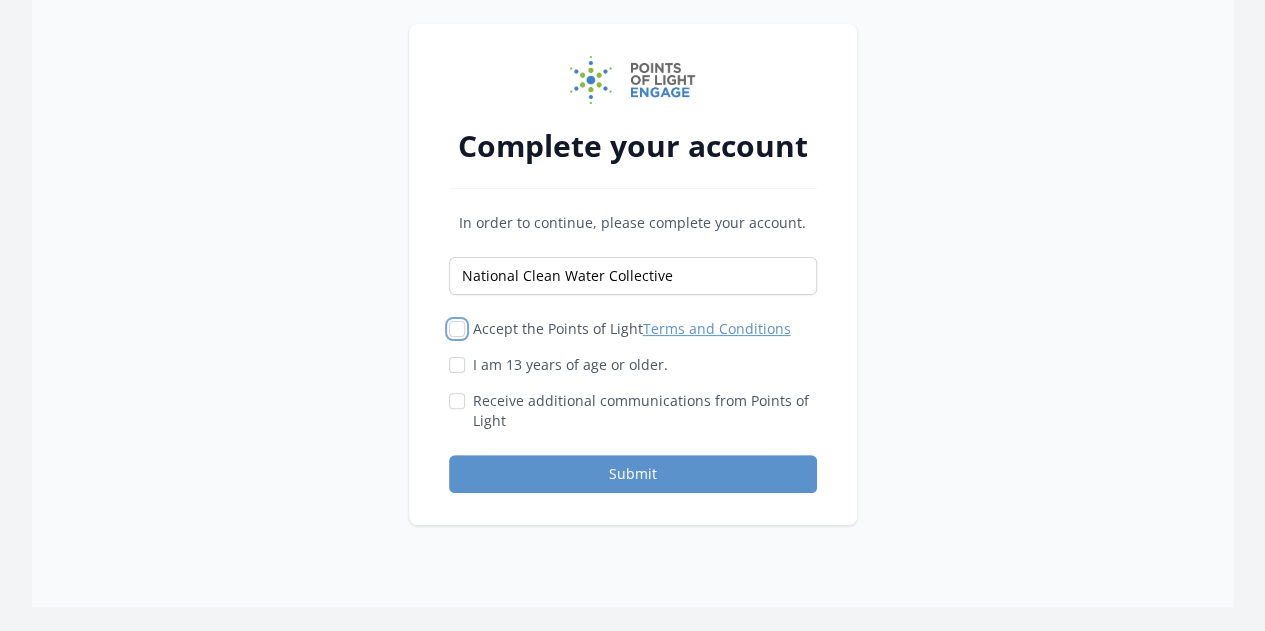 click on "Accept the Points of Light  Terms and Conditions" at bounding box center [457, 329] 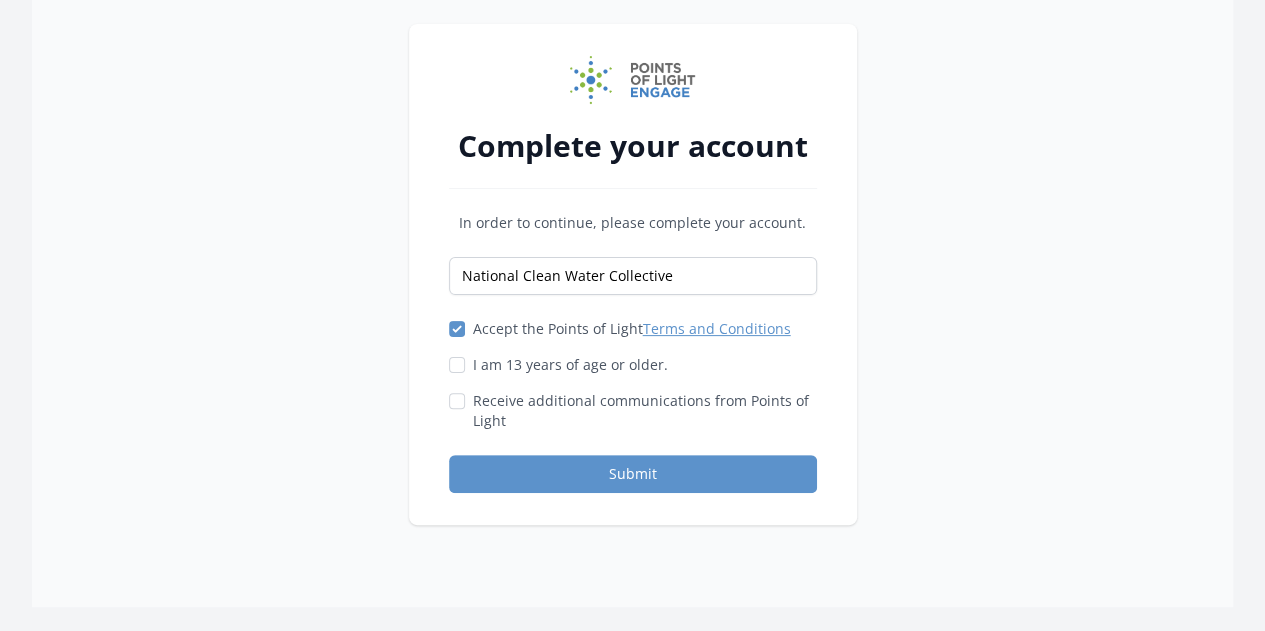 click on "I am 13 years of age or older." at bounding box center (570, 365) 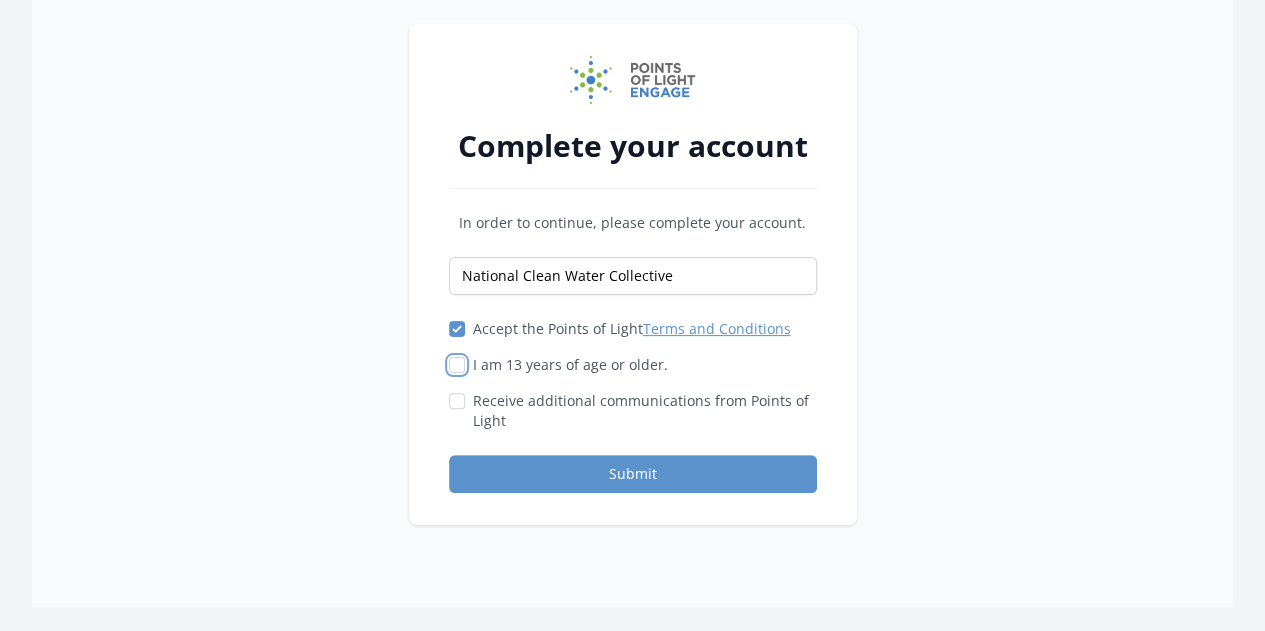 checkbox on "true" 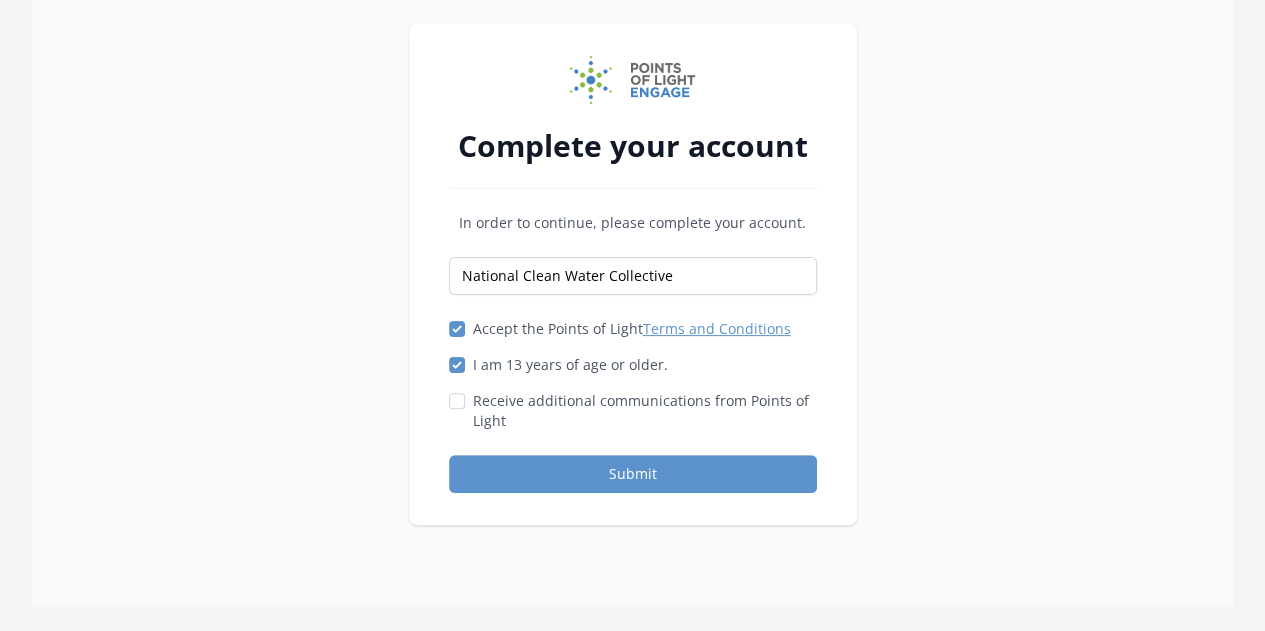 click on "Receive additional communications from Points of Light" at bounding box center [645, 411] 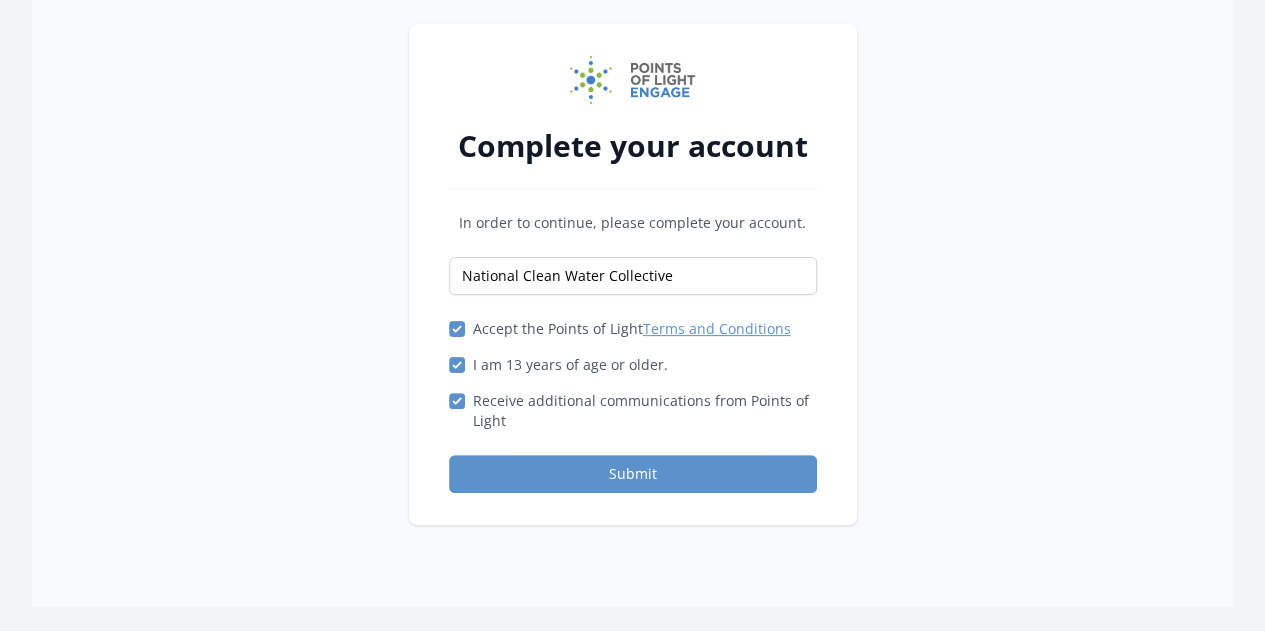 click on "Receive additional communications from Points of Light" at bounding box center [645, 411] 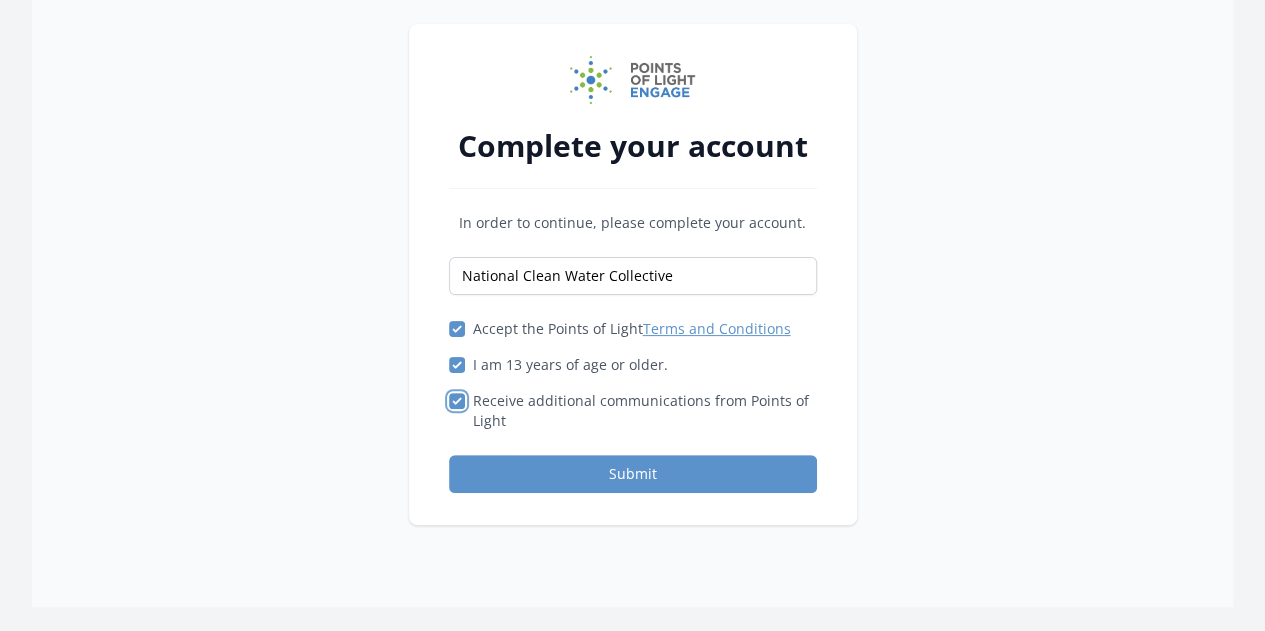 click on "Receive additional communications from Points of Light" at bounding box center [457, 401] 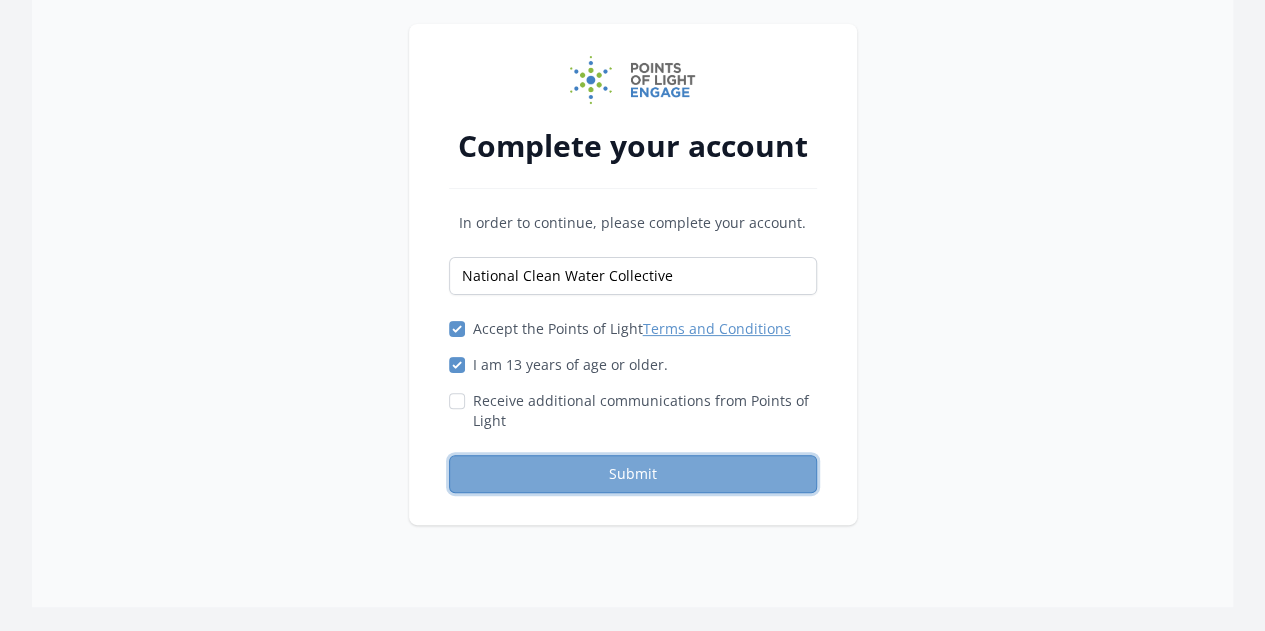 click on "Submit" at bounding box center [633, 474] 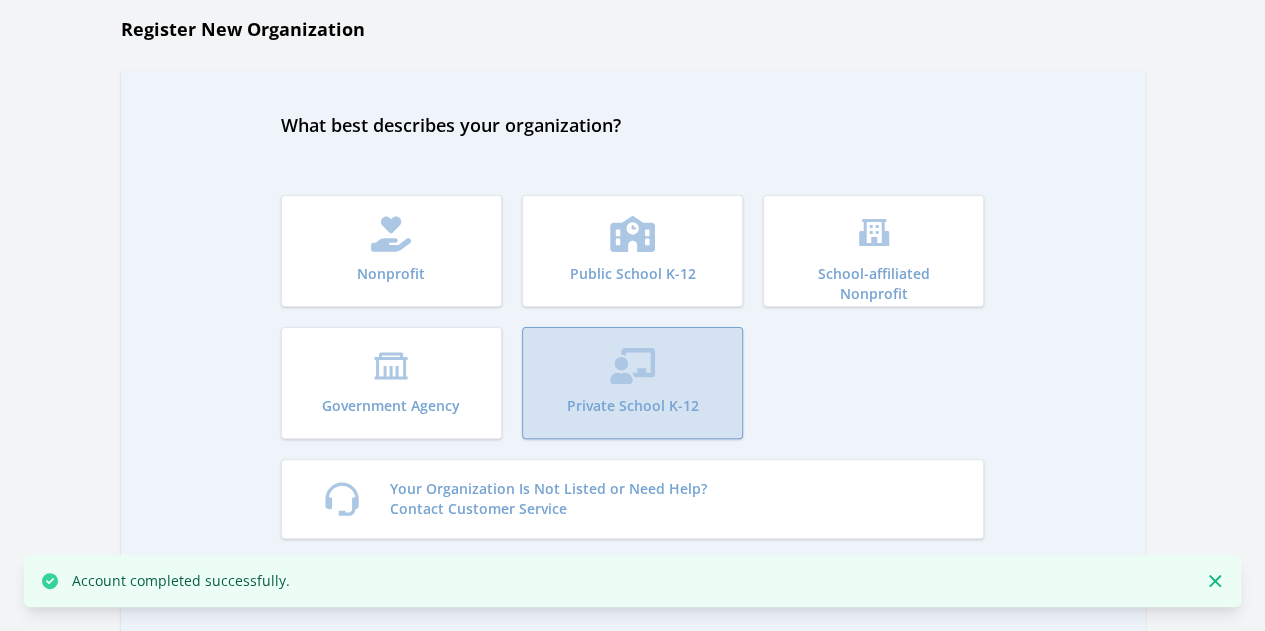 scroll, scrollTop: 73, scrollLeft: 0, axis: vertical 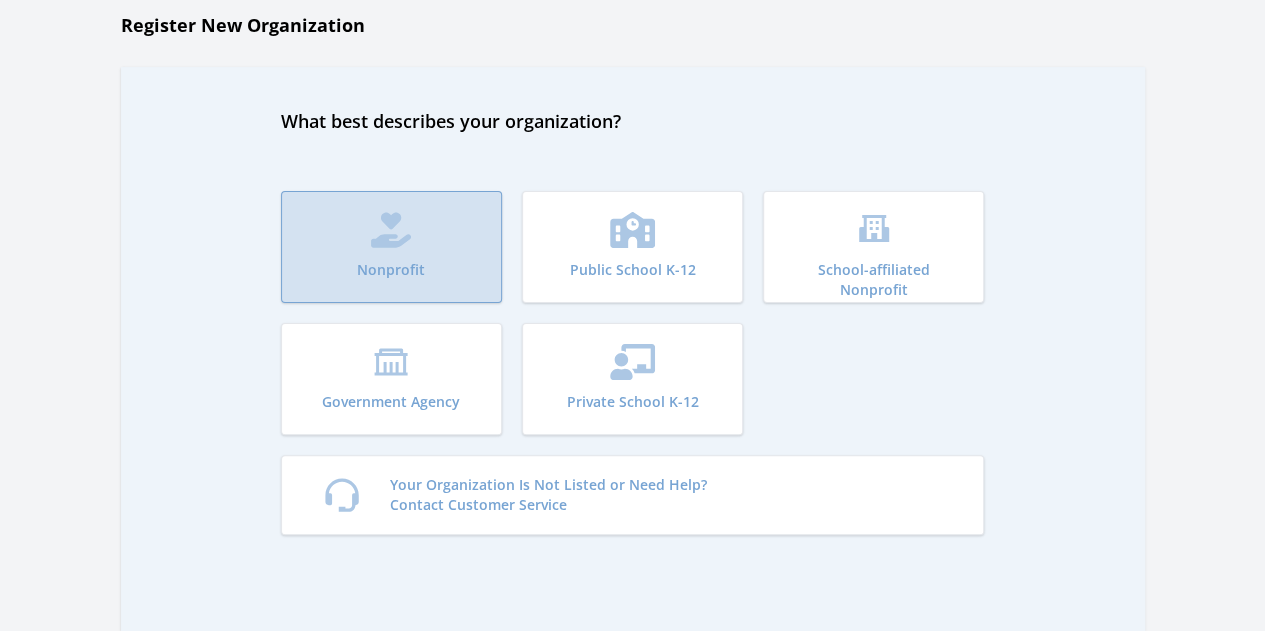 click 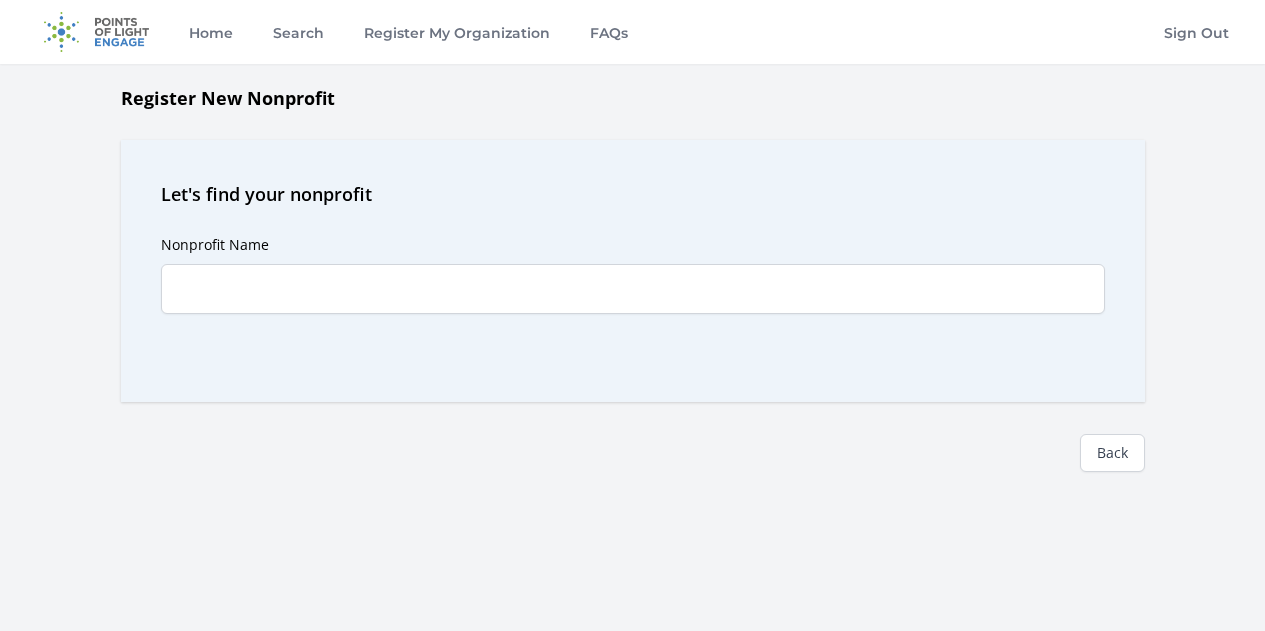 scroll, scrollTop: 0, scrollLeft: 0, axis: both 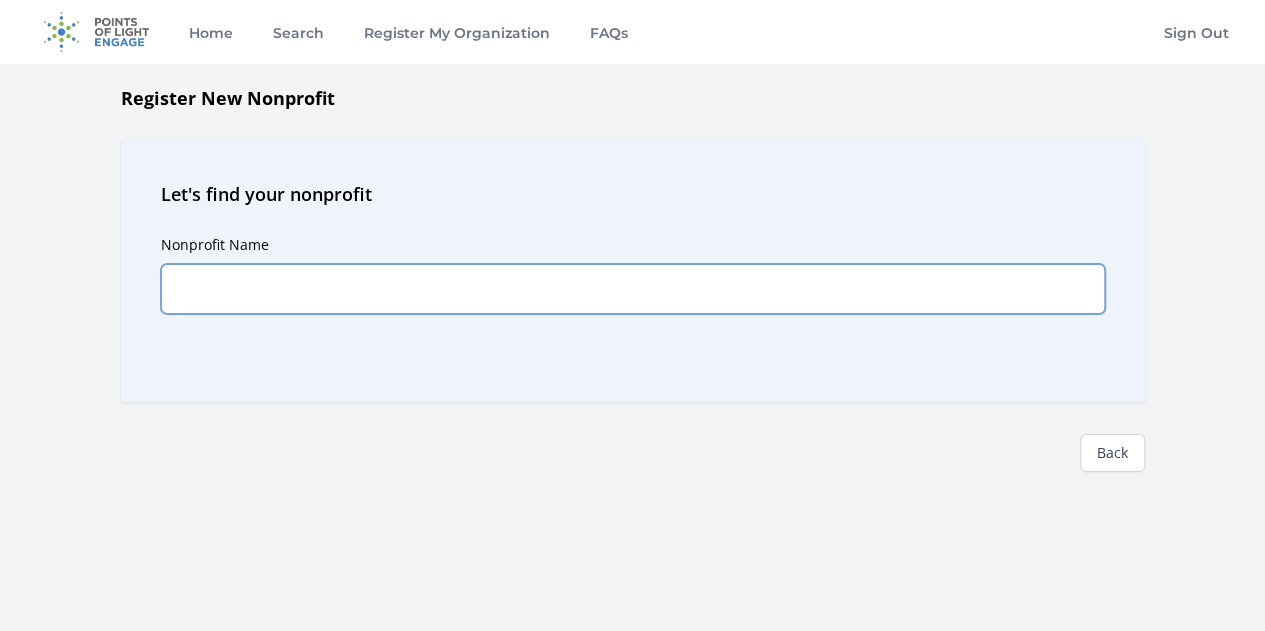 click on "Nonprofit Name" at bounding box center [633, 289] 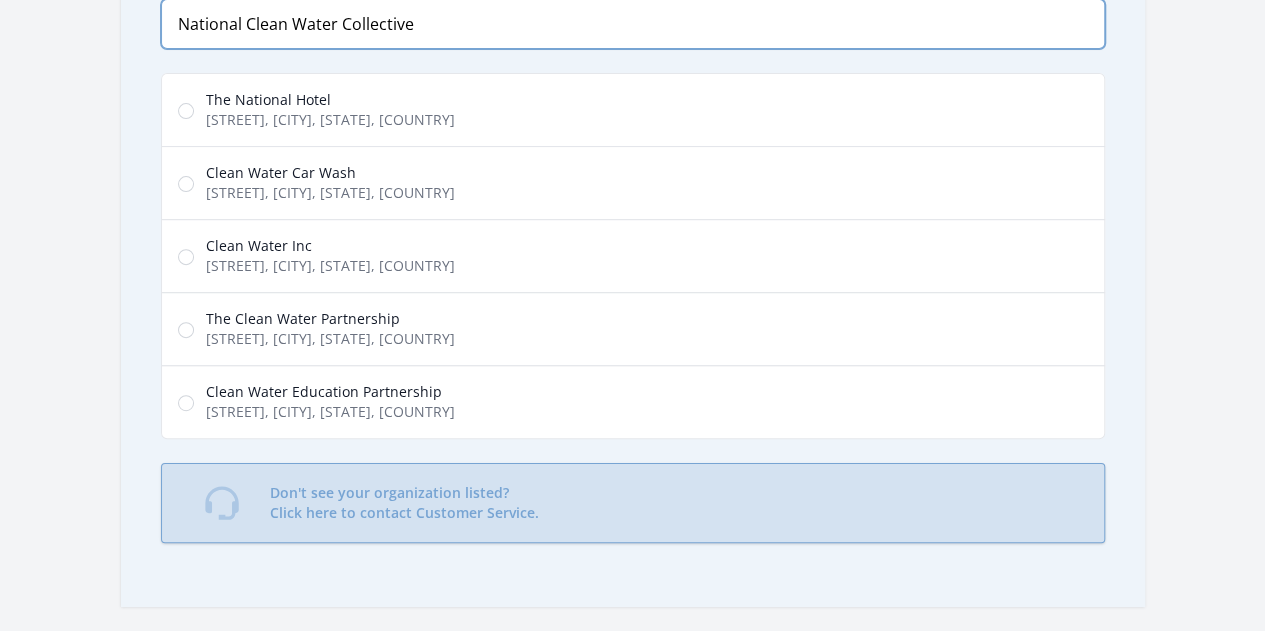 scroll, scrollTop: 268, scrollLeft: 0, axis: vertical 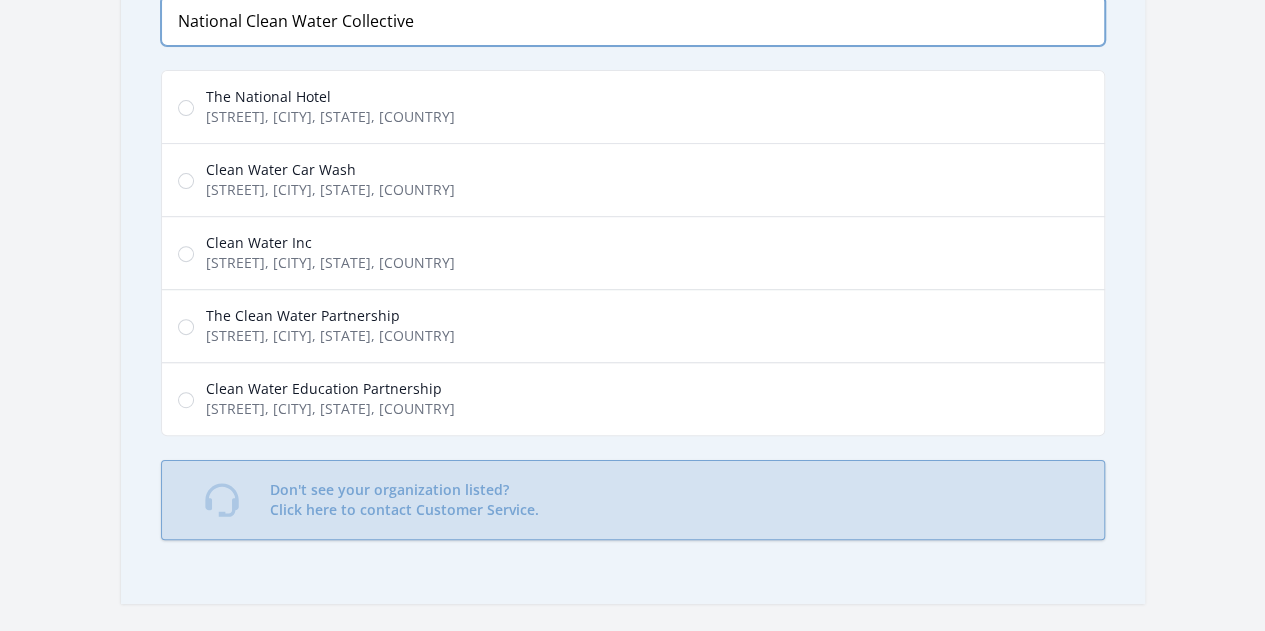 type on "National Clean Water Collective" 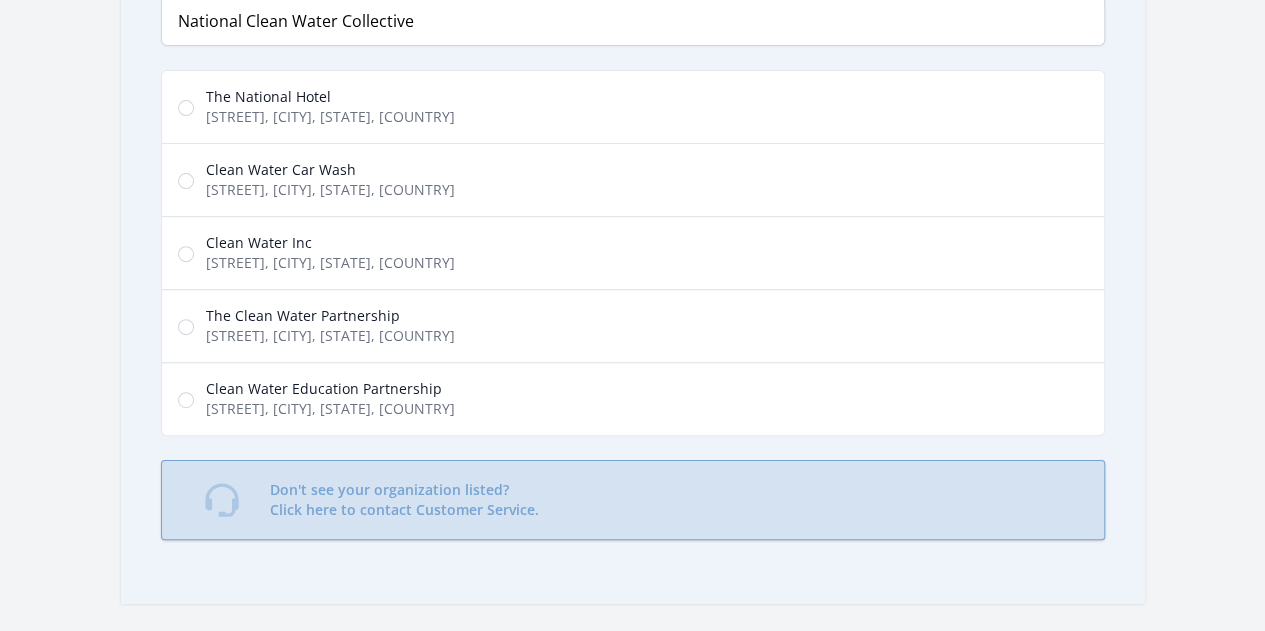 click on "Don't see your organization listed?
Click here to contact Customer Service." at bounding box center (404, 500) 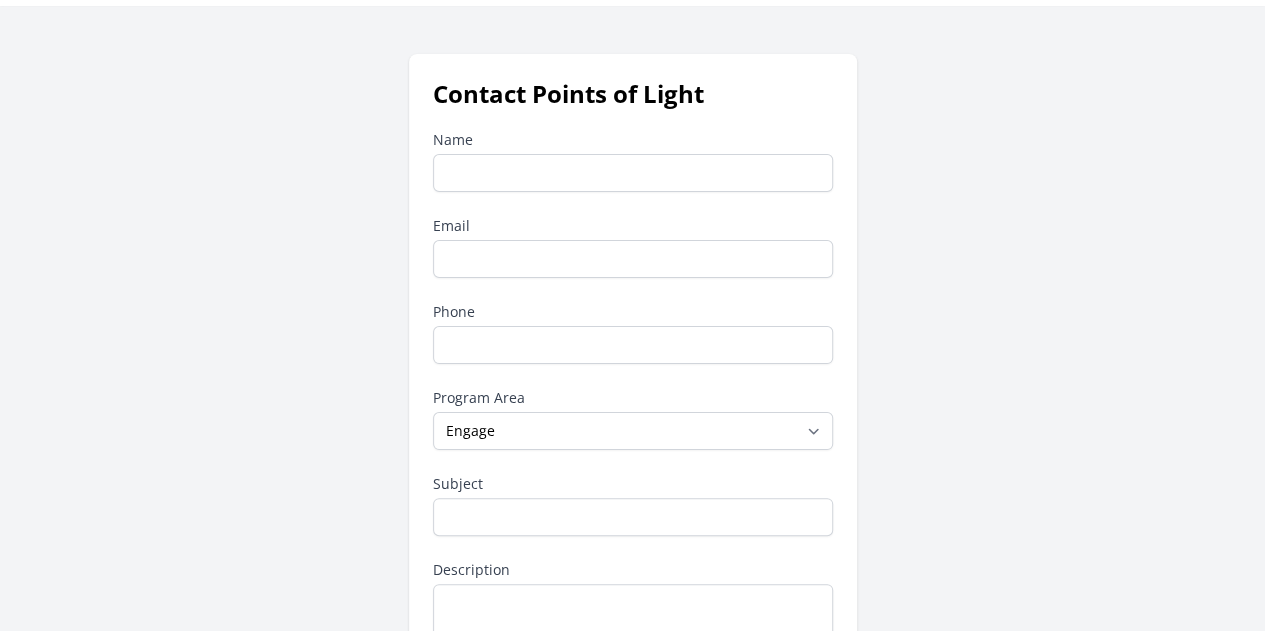 scroll, scrollTop: 57, scrollLeft: 0, axis: vertical 